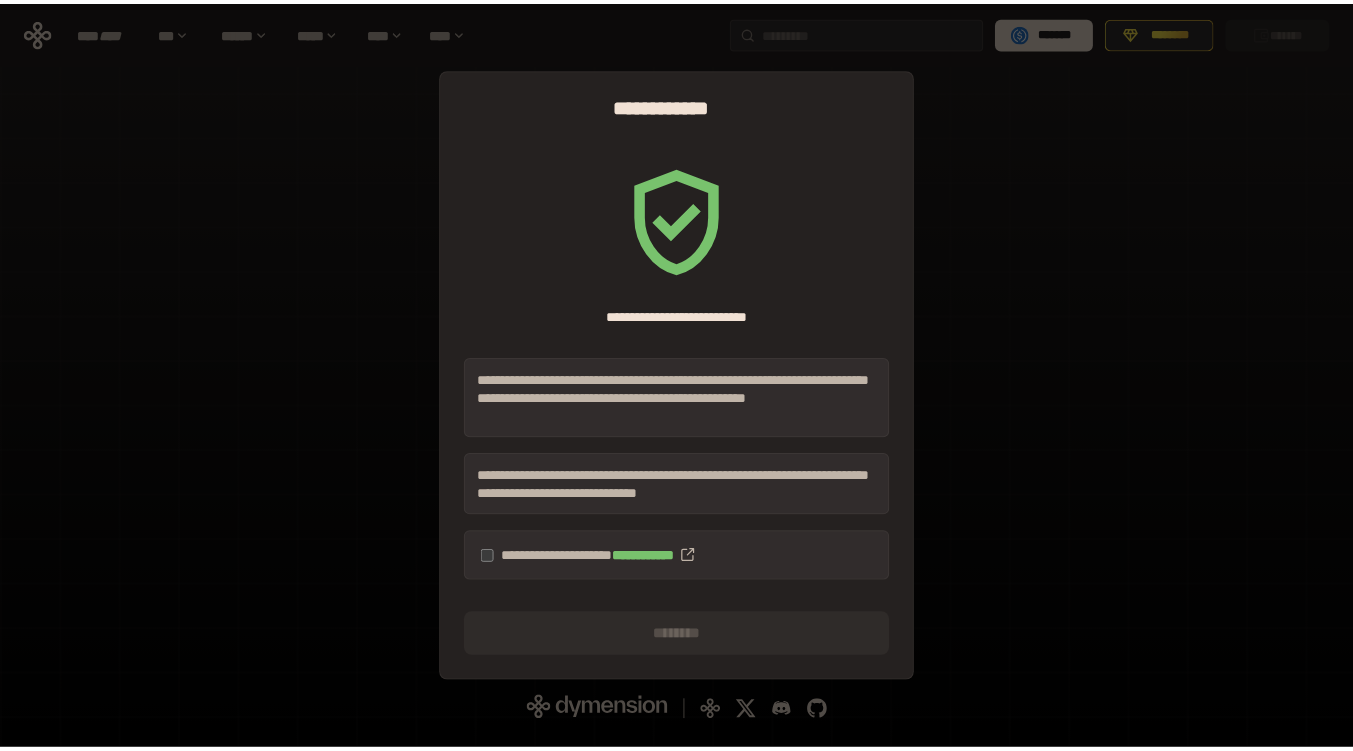 scroll, scrollTop: 0, scrollLeft: 0, axis: both 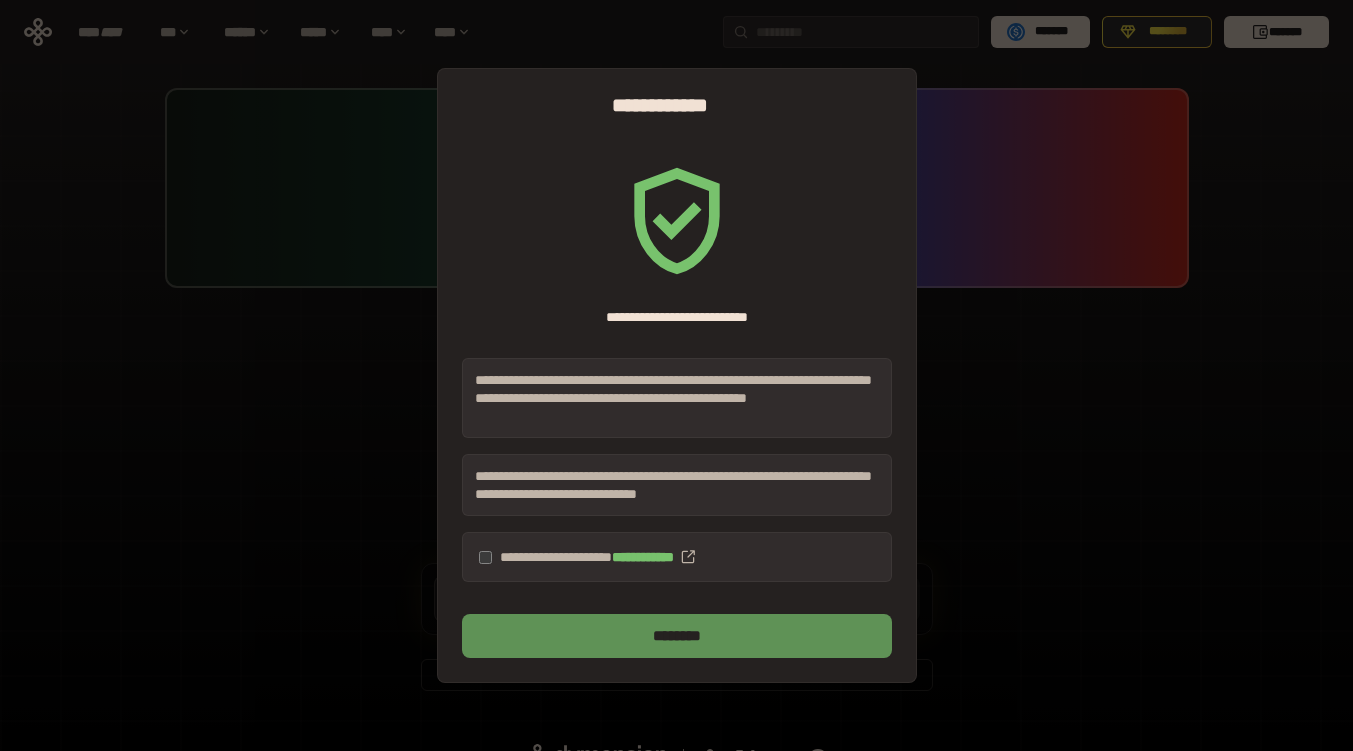 click on "********" at bounding box center (677, 636) 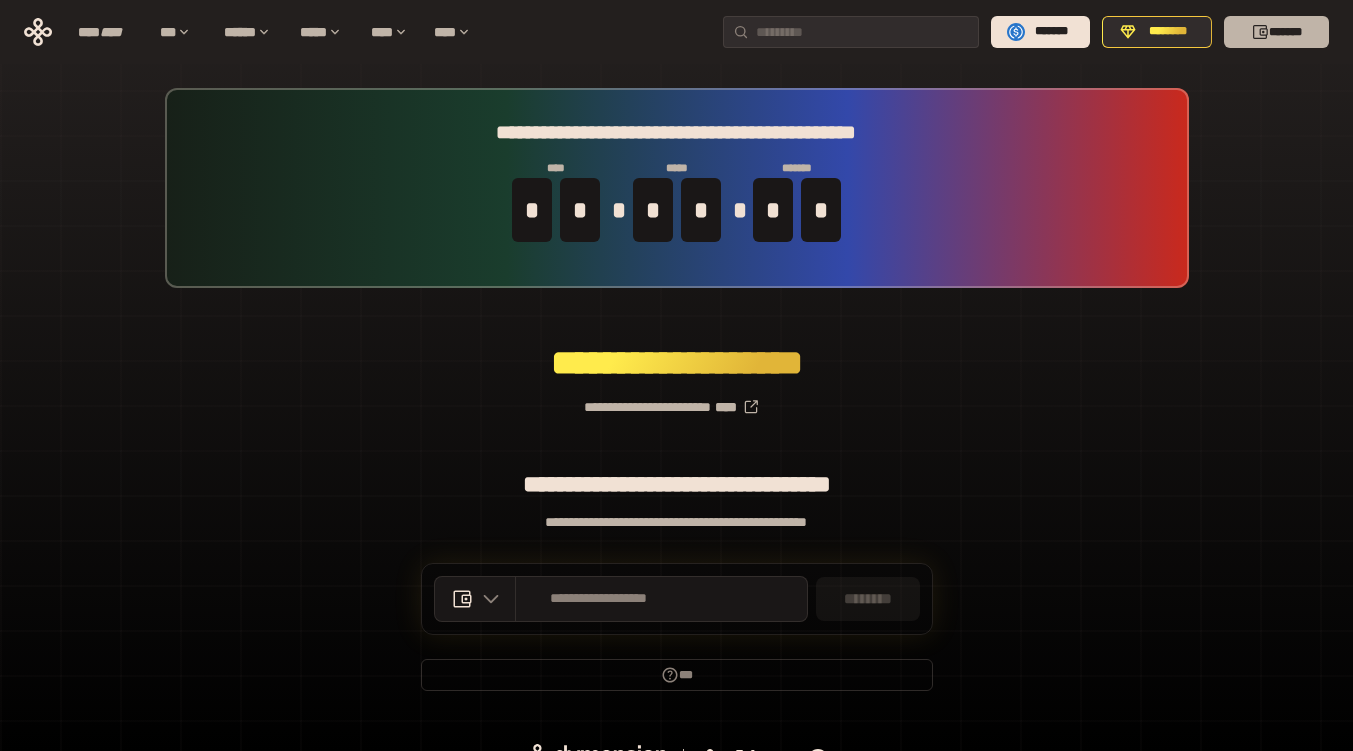 click on "*******" at bounding box center (1276, 32) 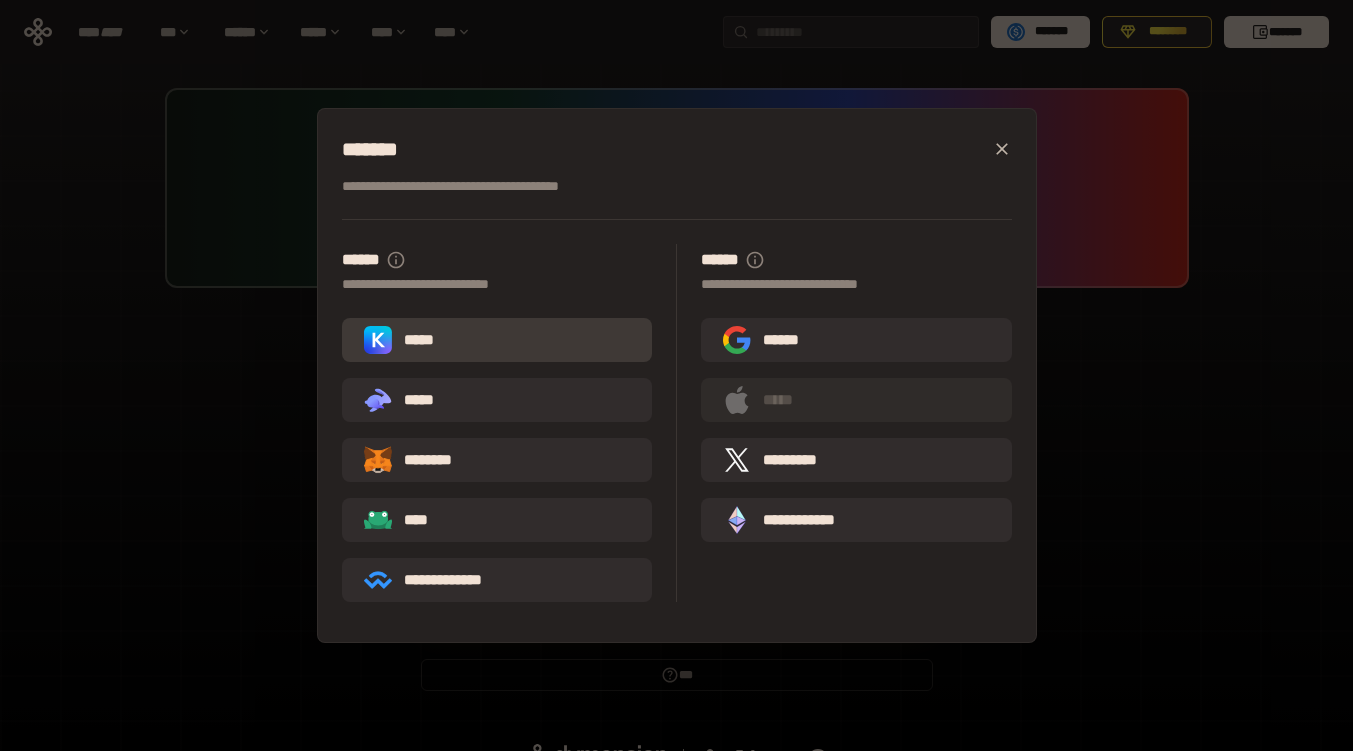 click on "*****" at bounding box center [497, 340] 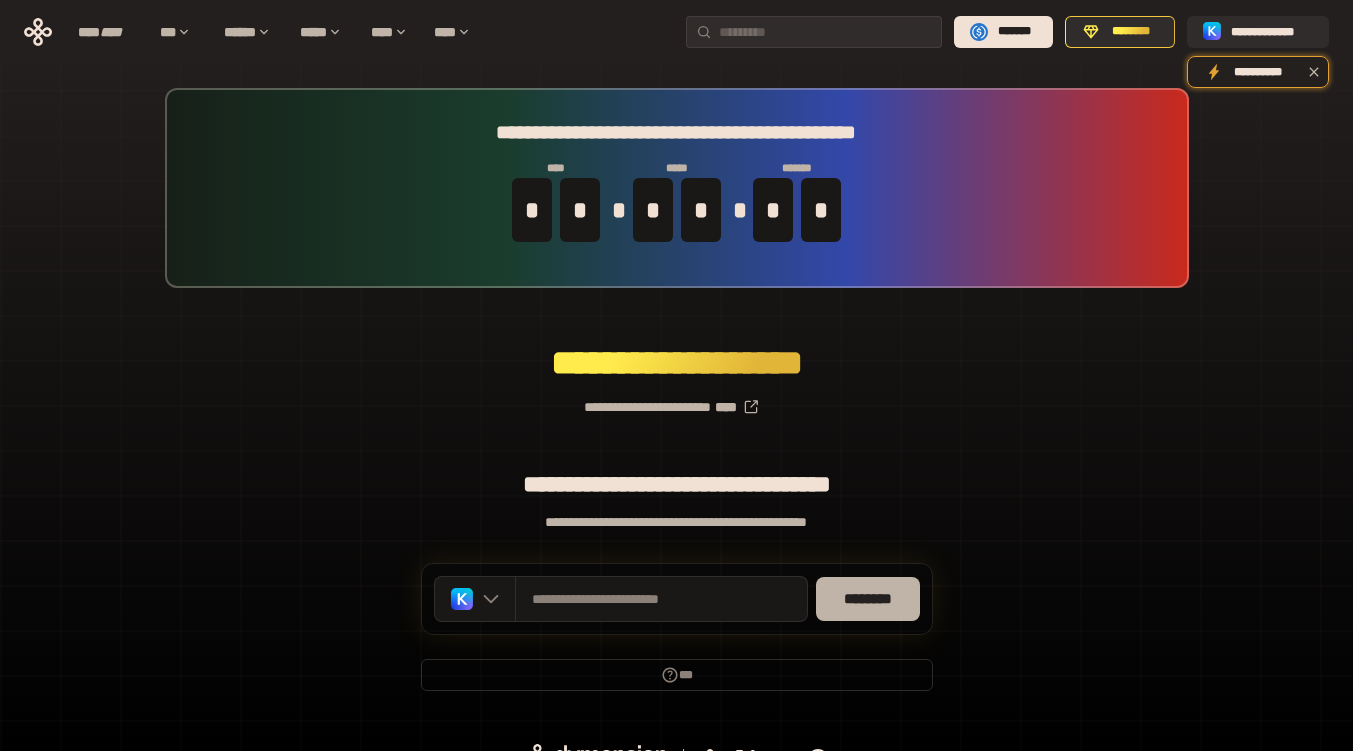 click on "********" at bounding box center (868, 599) 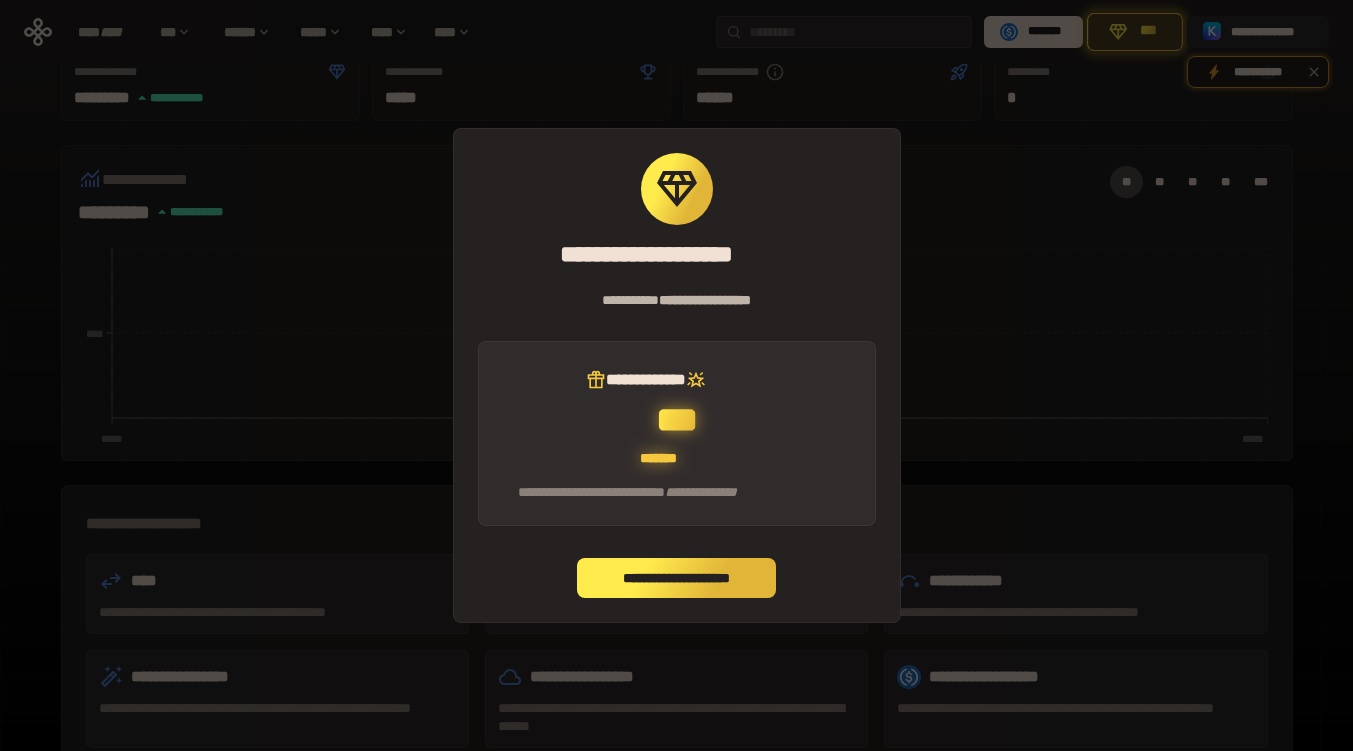 scroll, scrollTop: 333, scrollLeft: 0, axis: vertical 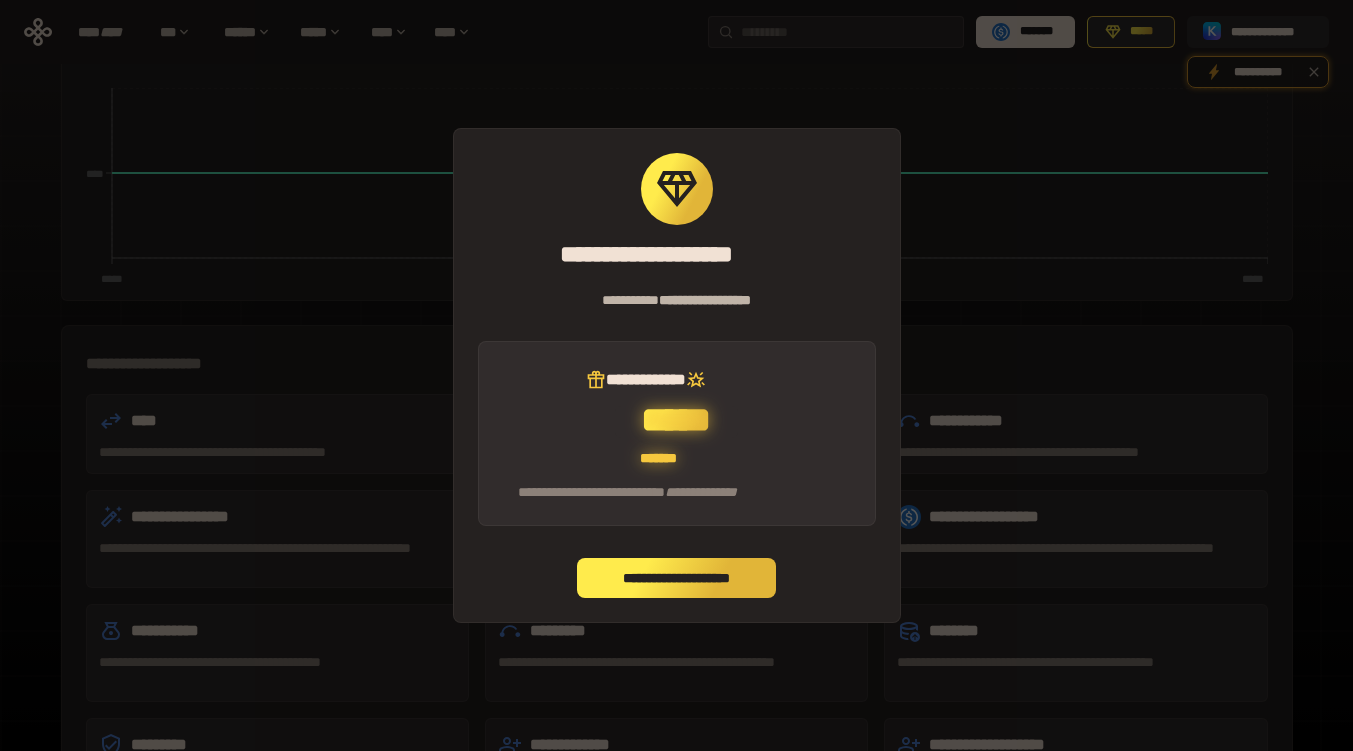 click on "**********" at bounding box center (677, 434) 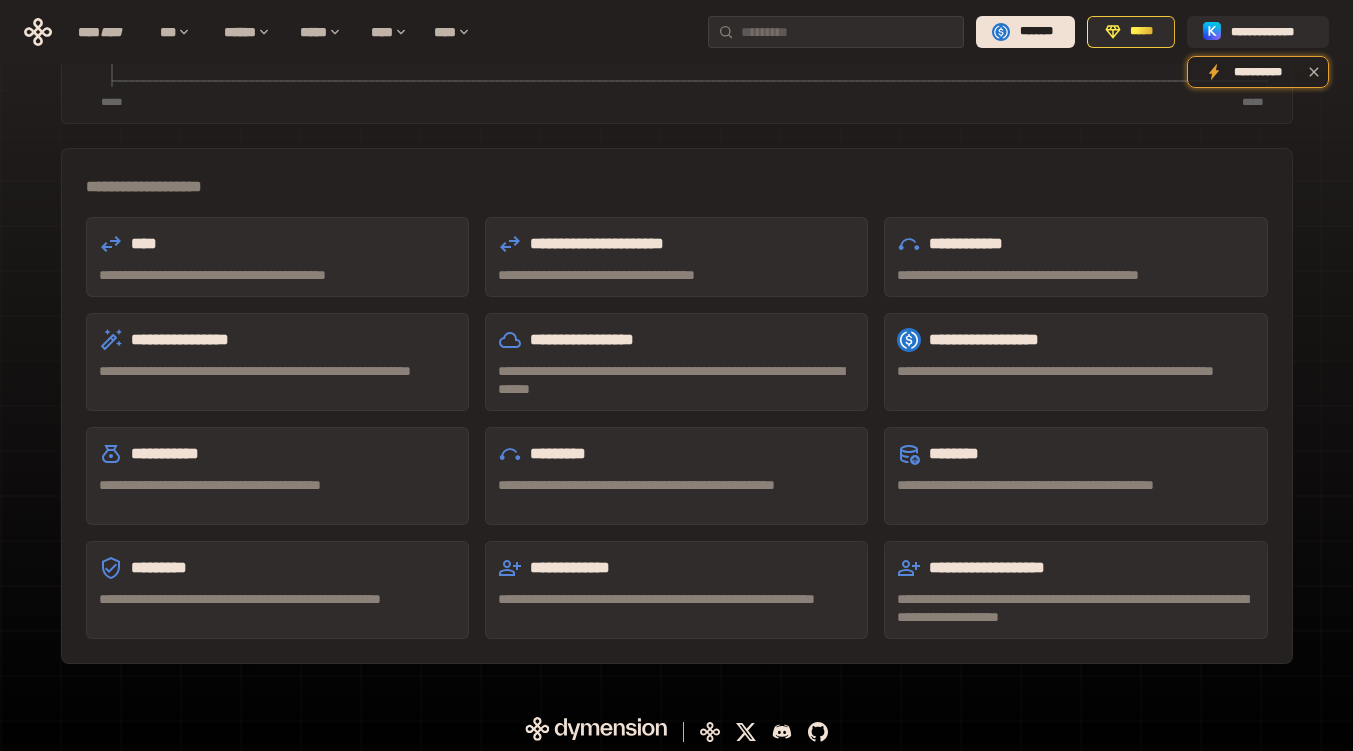 scroll, scrollTop: 515, scrollLeft: 0, axis: vertical 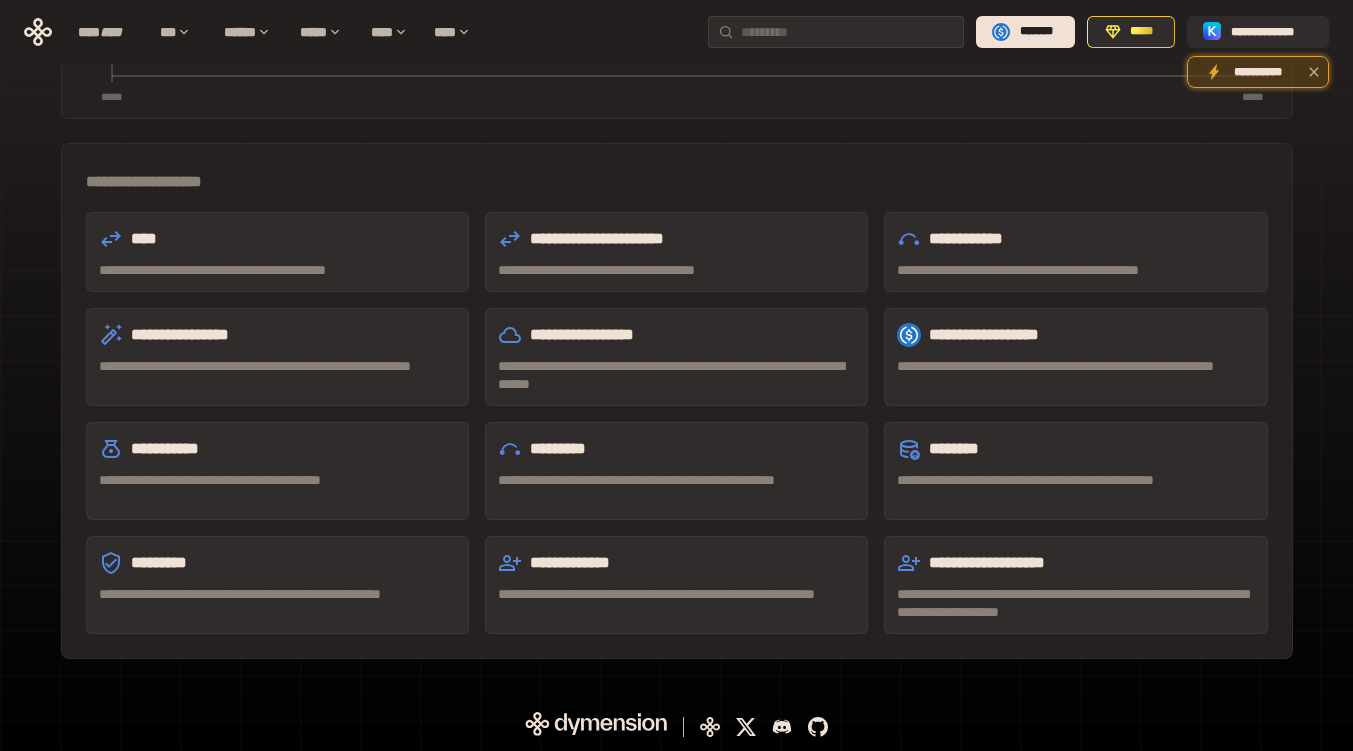 click on "**********" at bounding box center (1258, 72) 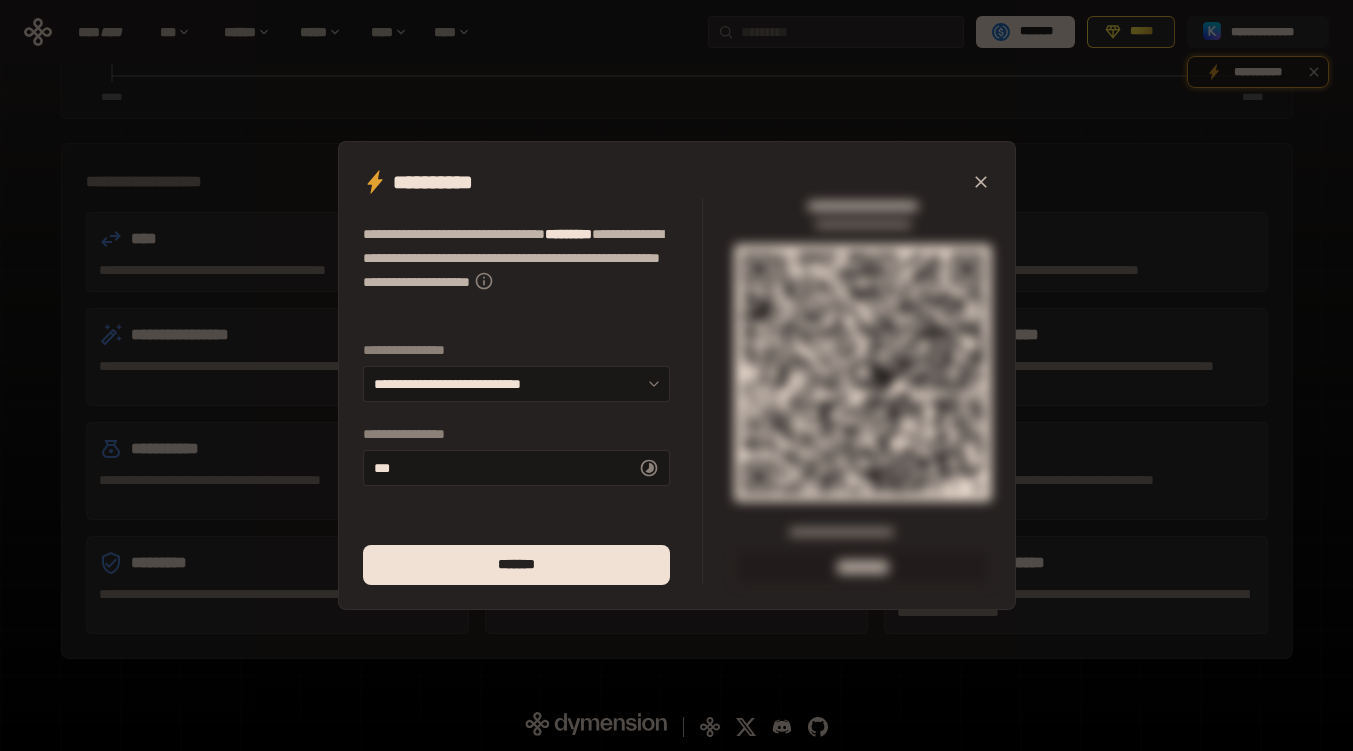 click on "**********" at bounding box center [676, 375] 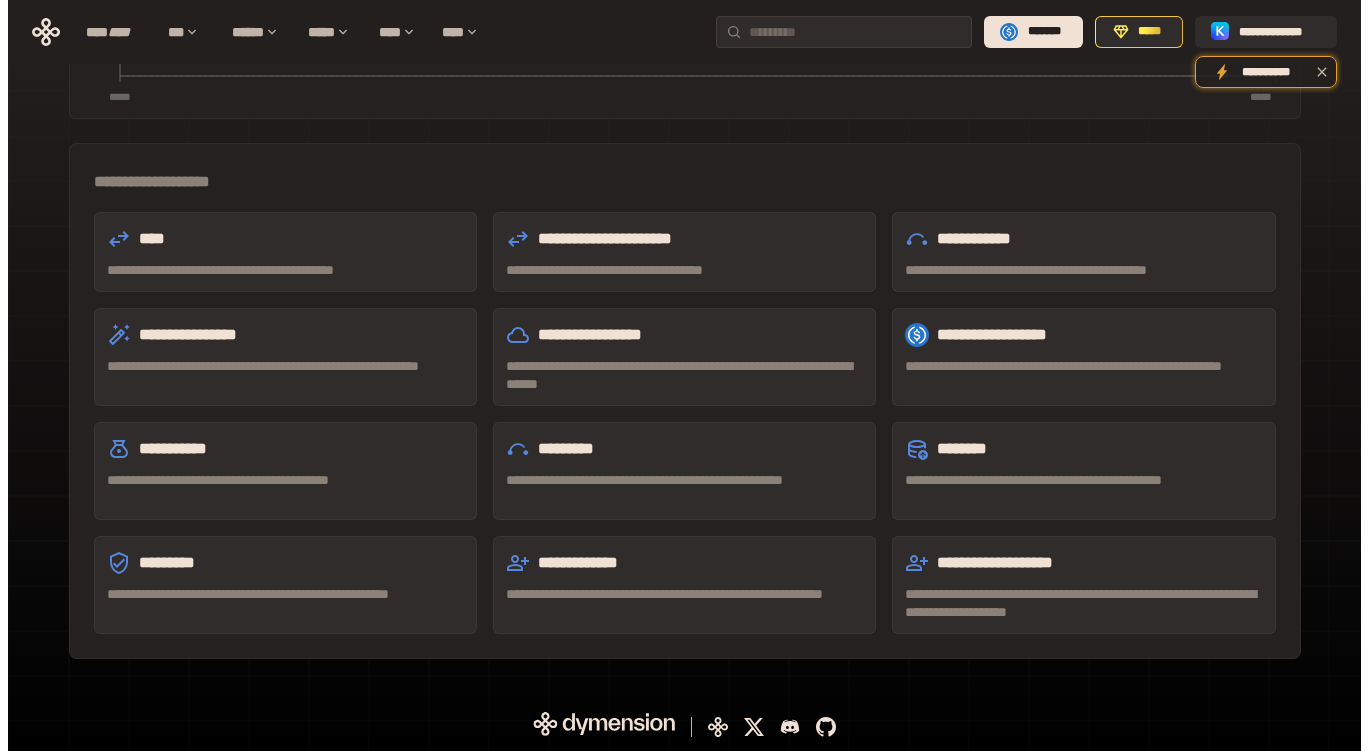 scroll, scrollTop: 0, scrollLeft: 0, axis: both 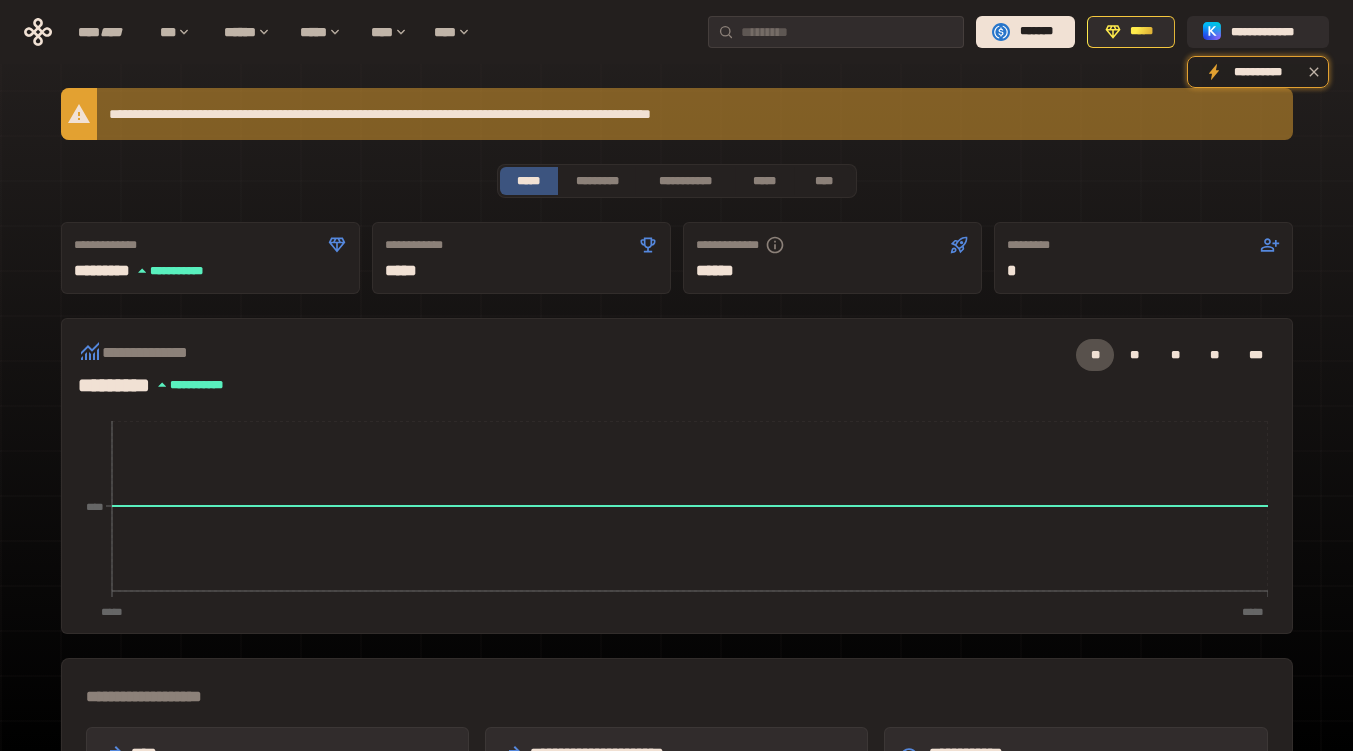 click on "********* **** * *****" at bounding box center (210, 271) 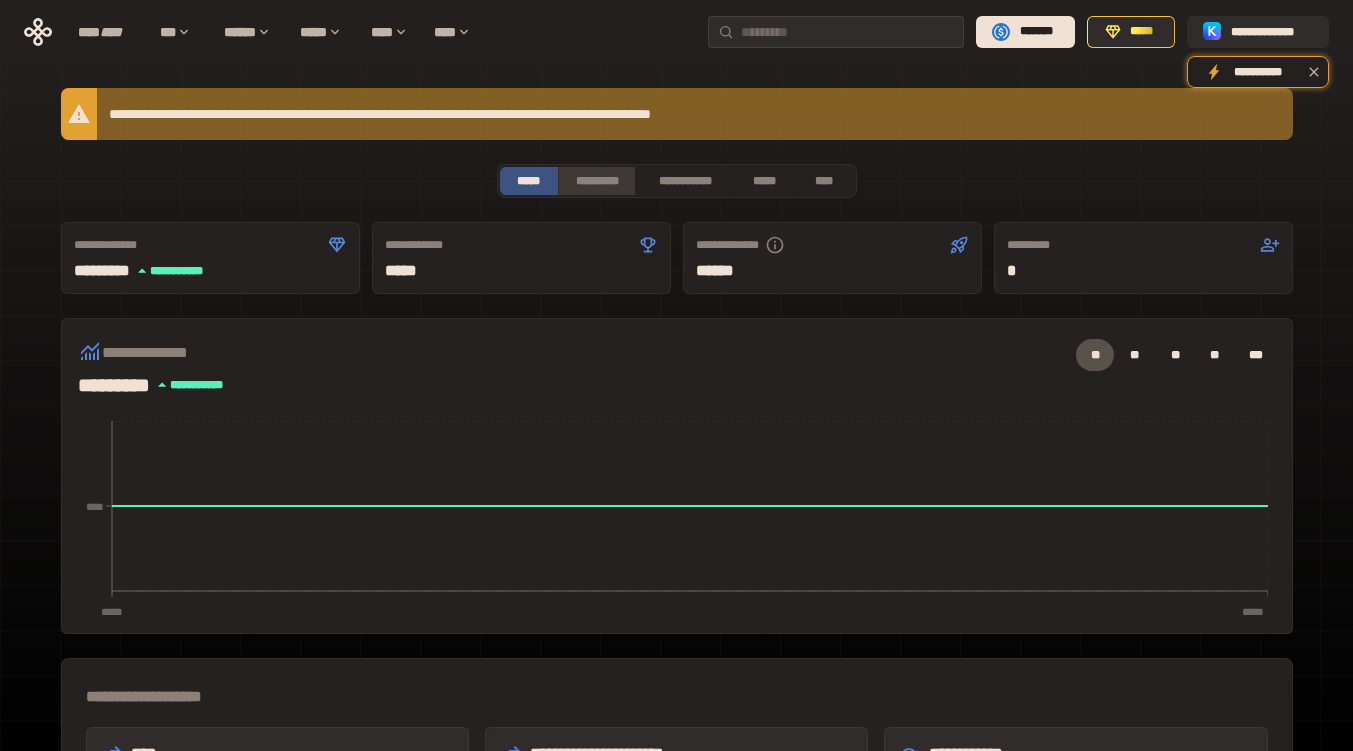 click on "*********" at bounding box center (596, 181) 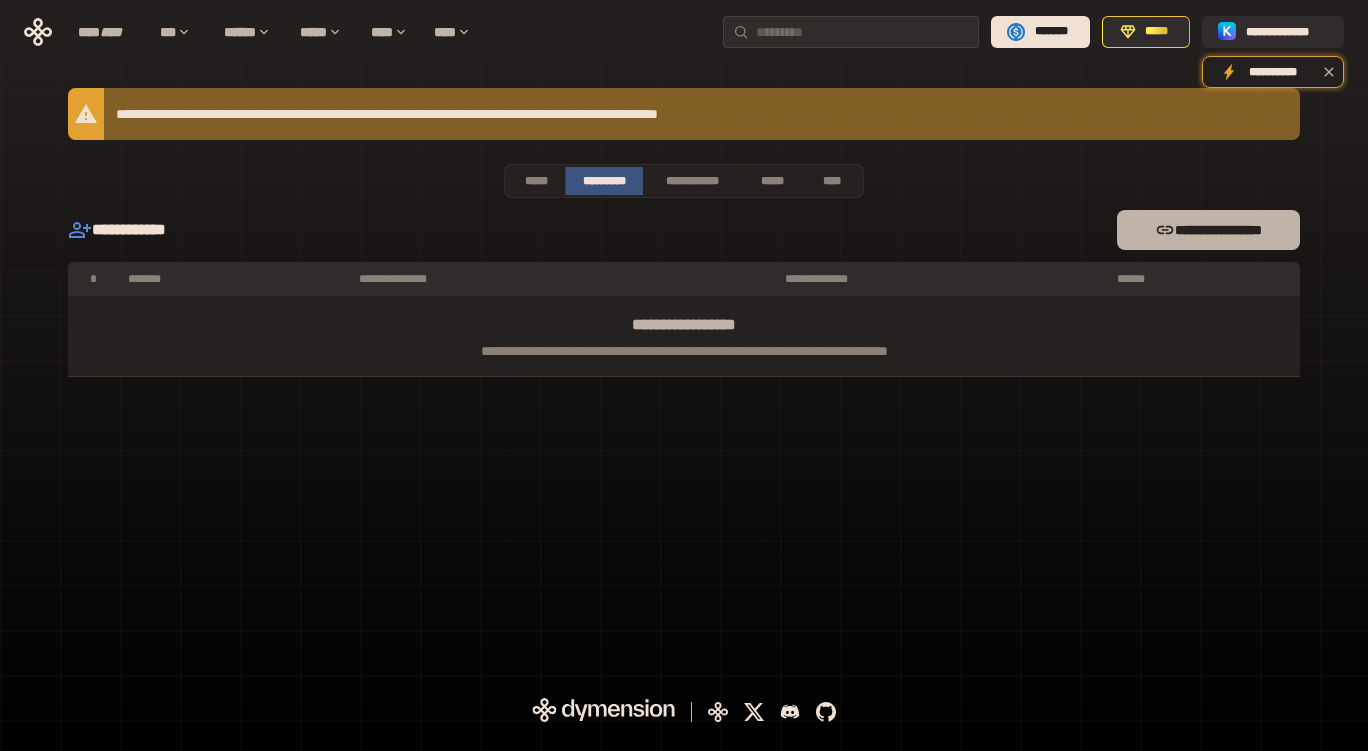click on "**********" at bounding box center (1208, 230) 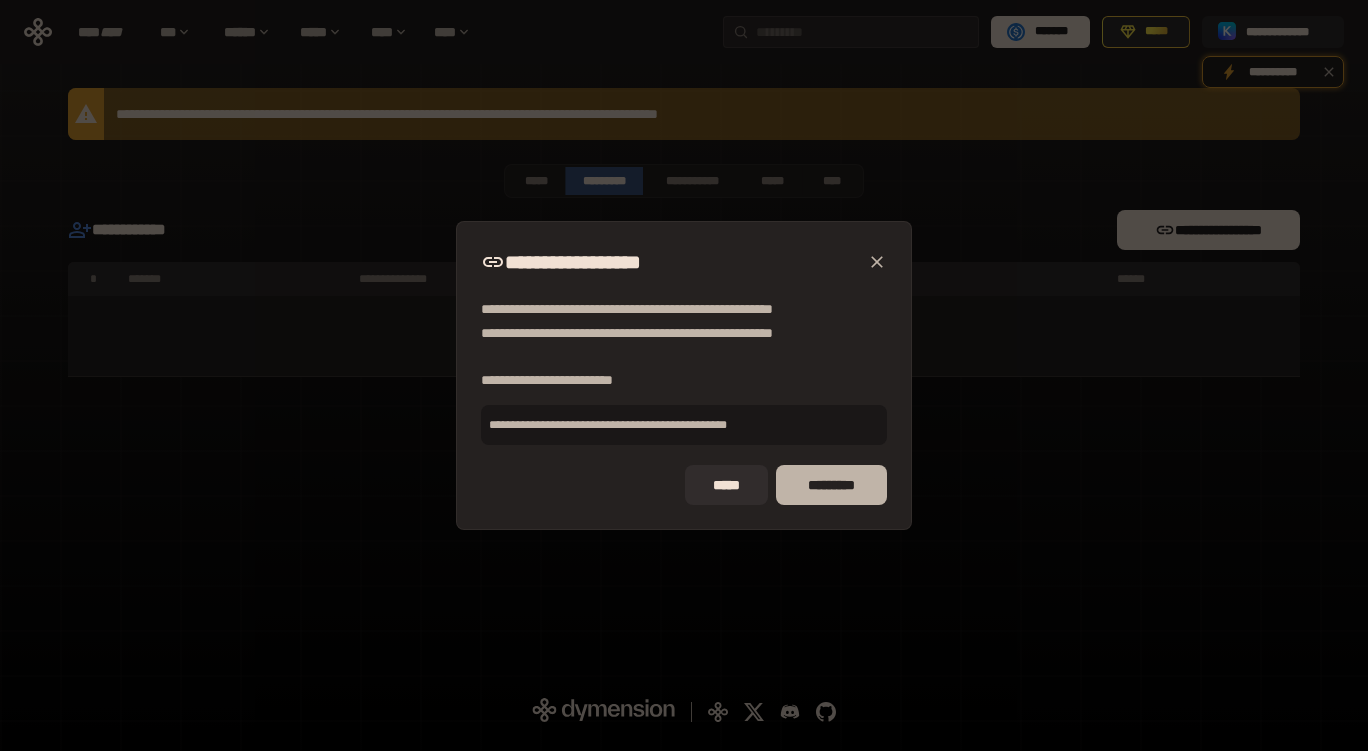 click on "*********" at bounding box center [831, 485] 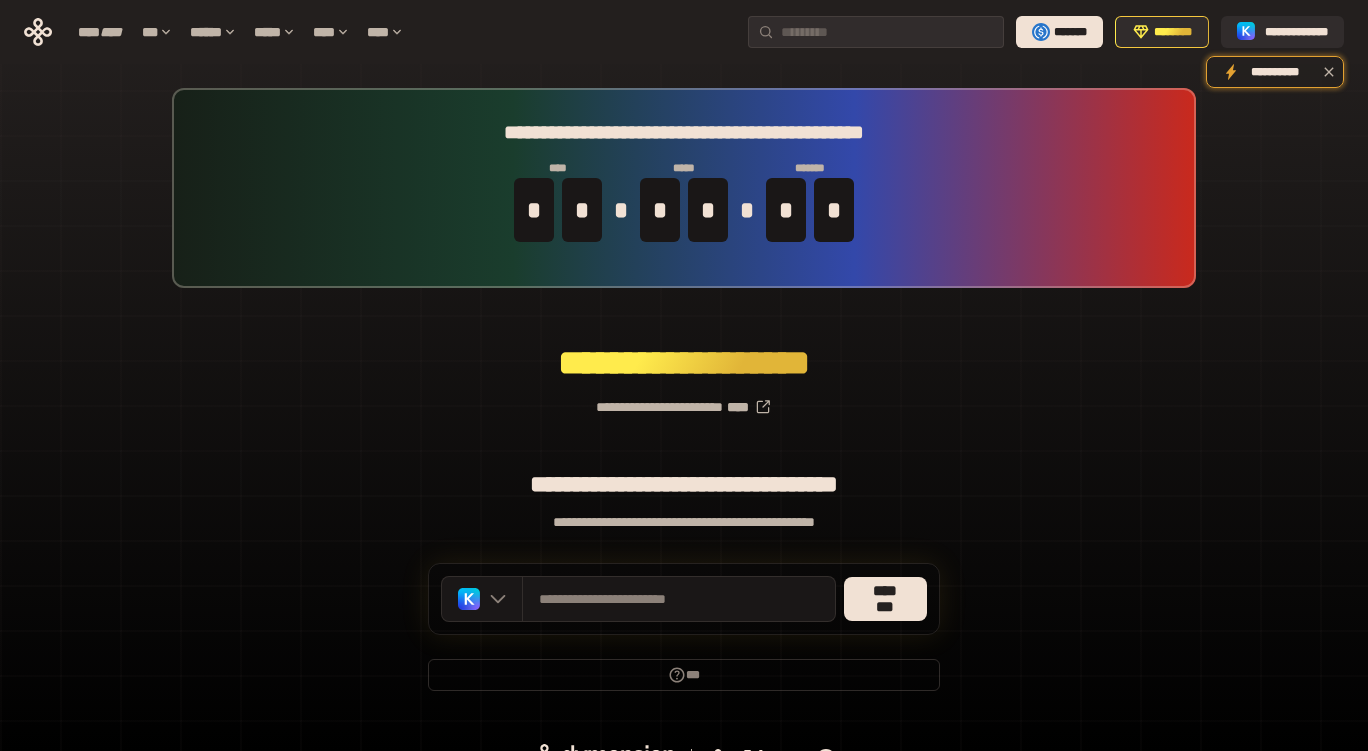 scroll, scrollTop: 0, scrollLeft: 0, axis: both 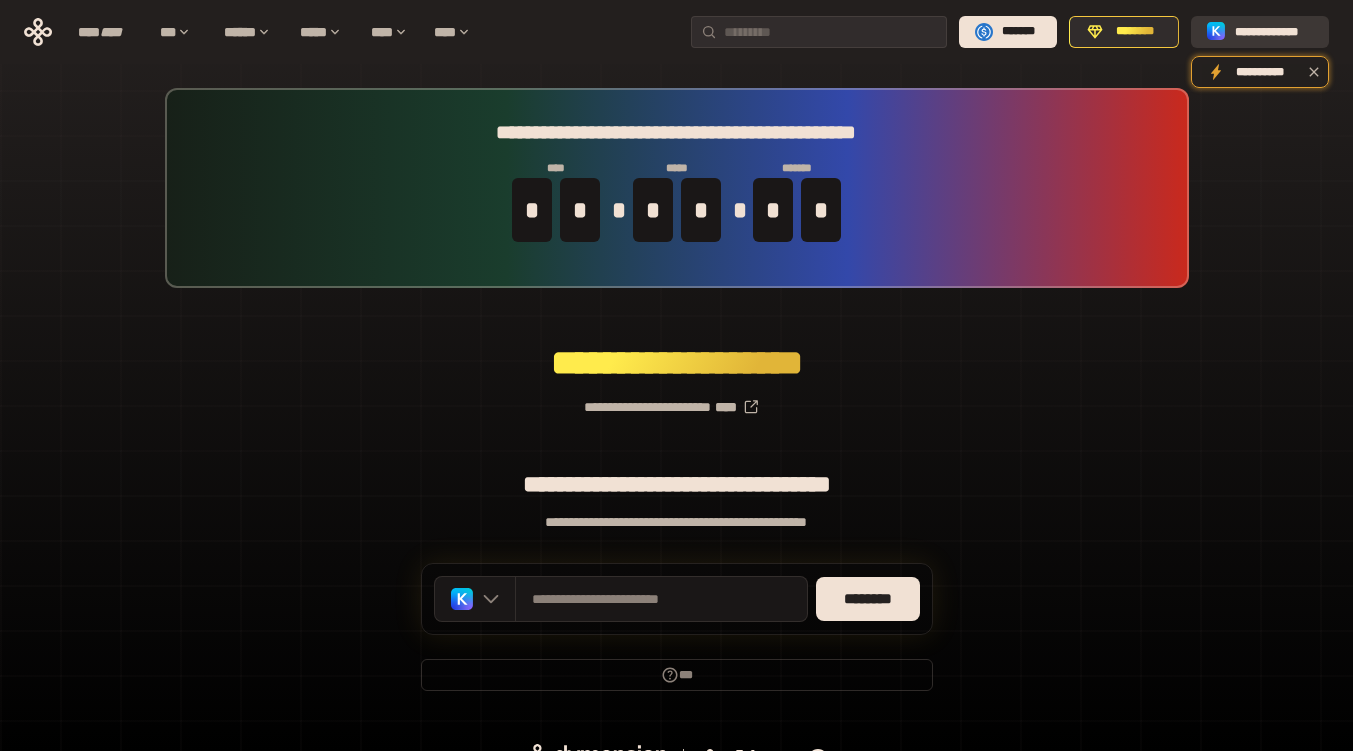 click on "**********" at bounding box center [1274, 32] 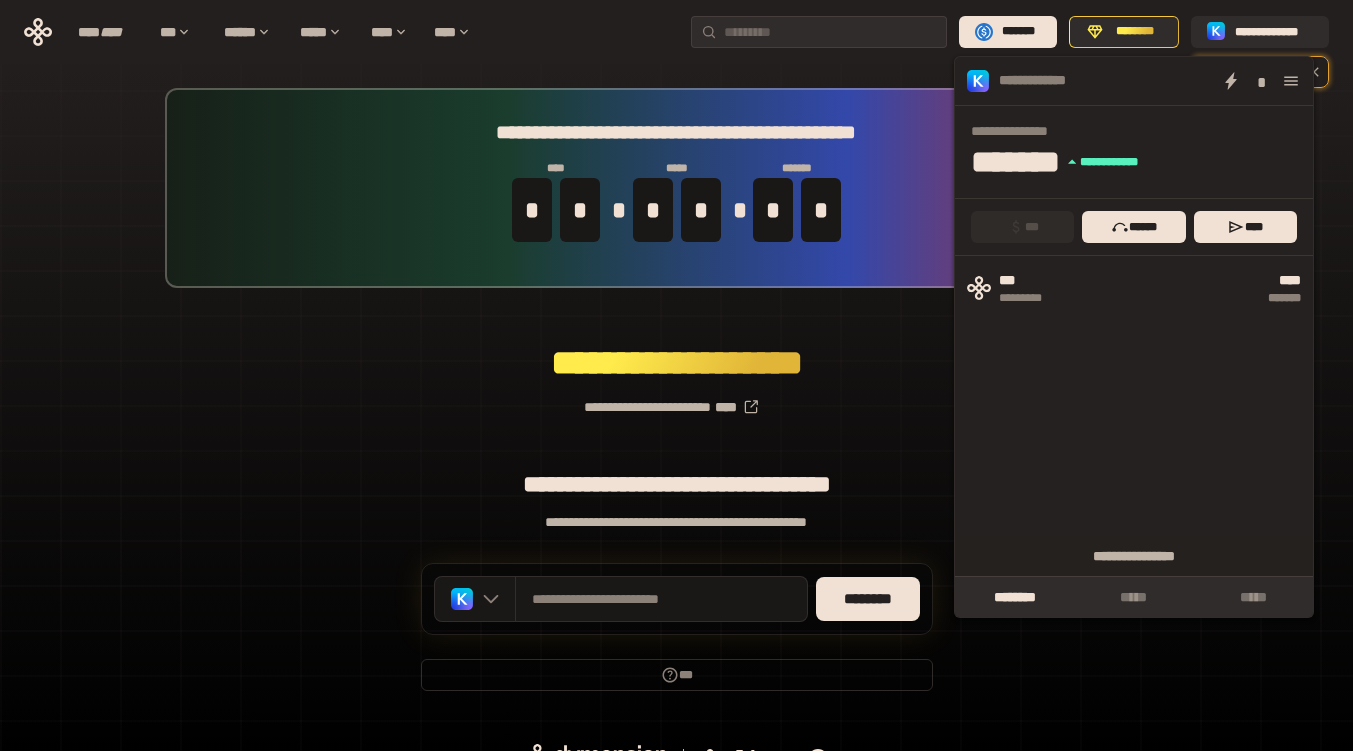 click at bounding box center (1291, 81) 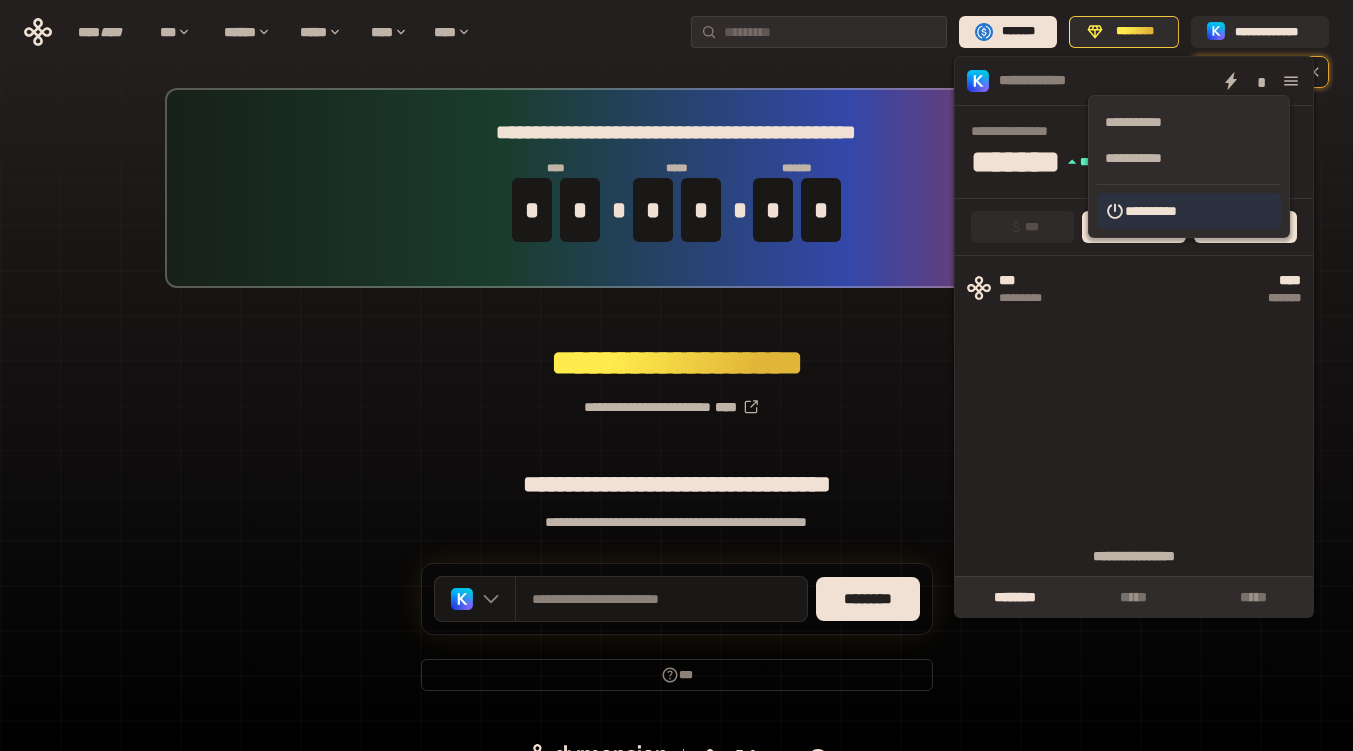 click on "**********" at bounding box center [1189, 211] 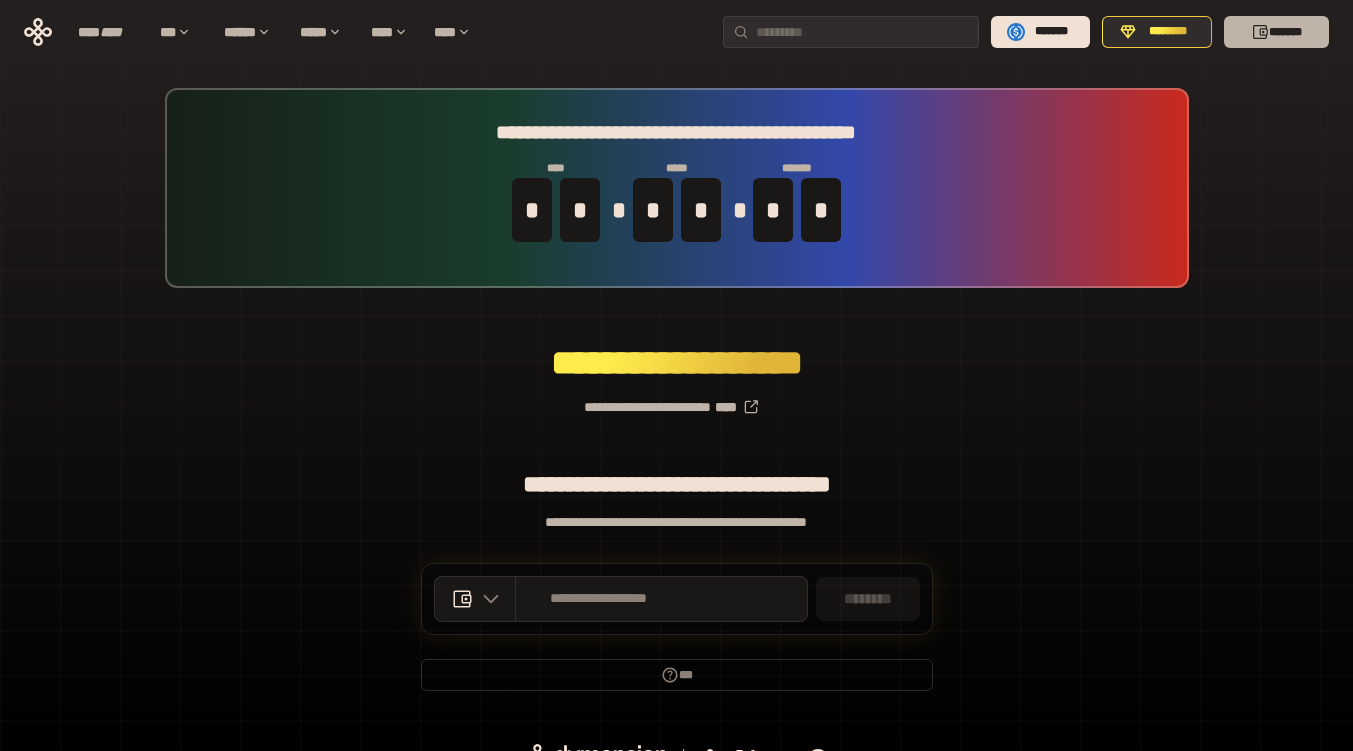 click 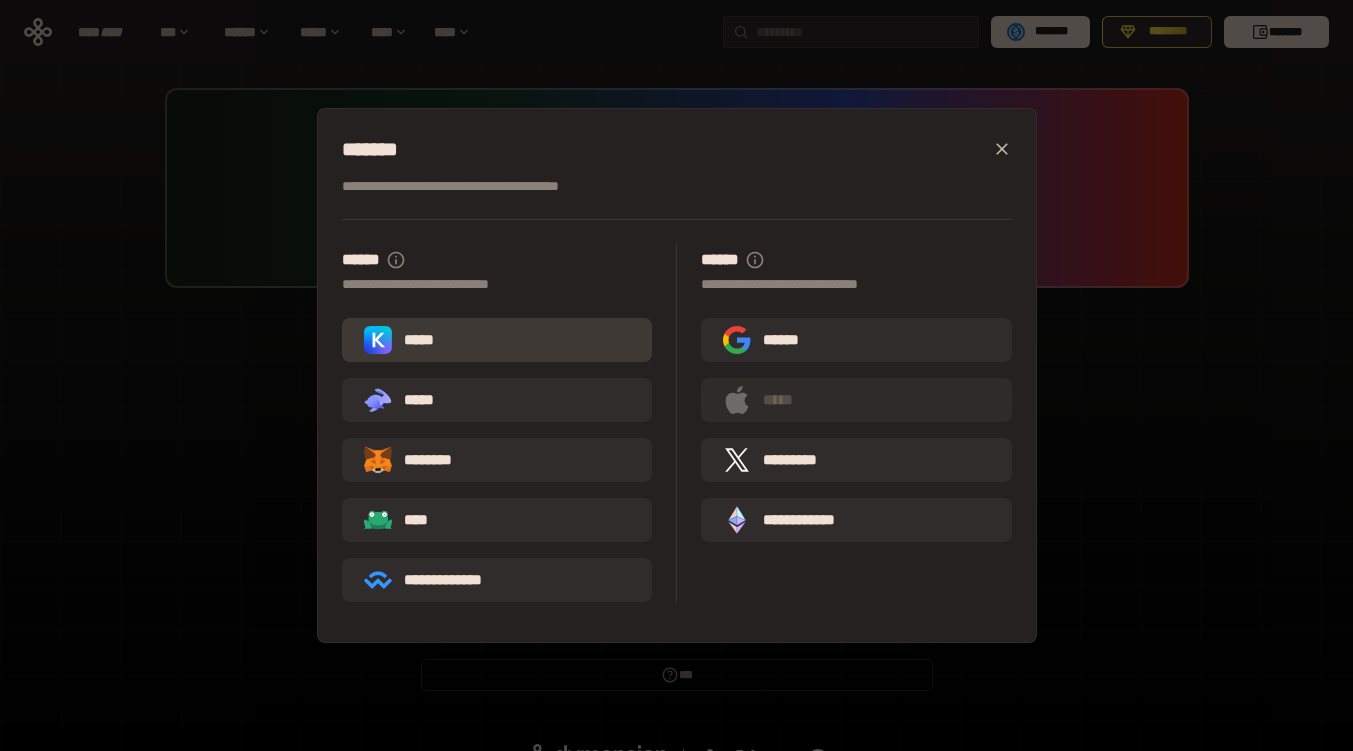 click on "*****" at bounding box center (497, 340) 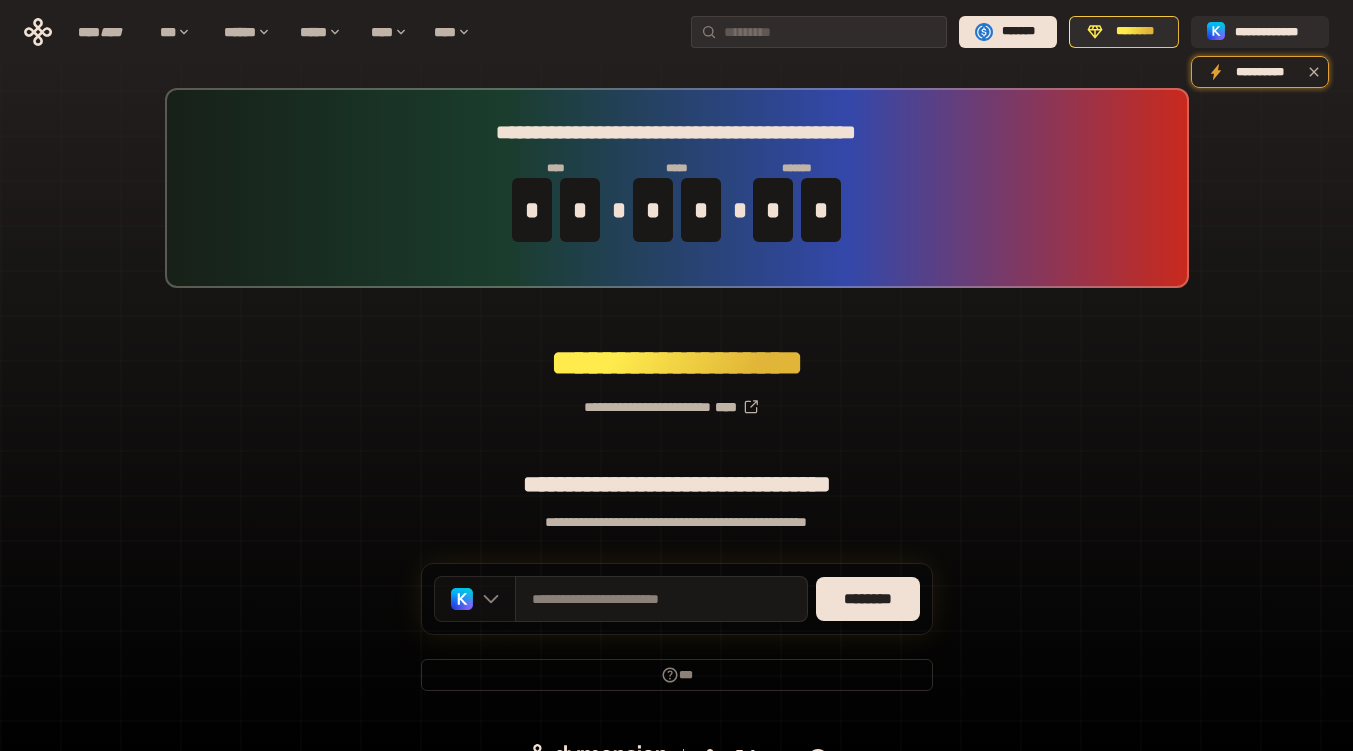 click at bounding box center (475, 599) 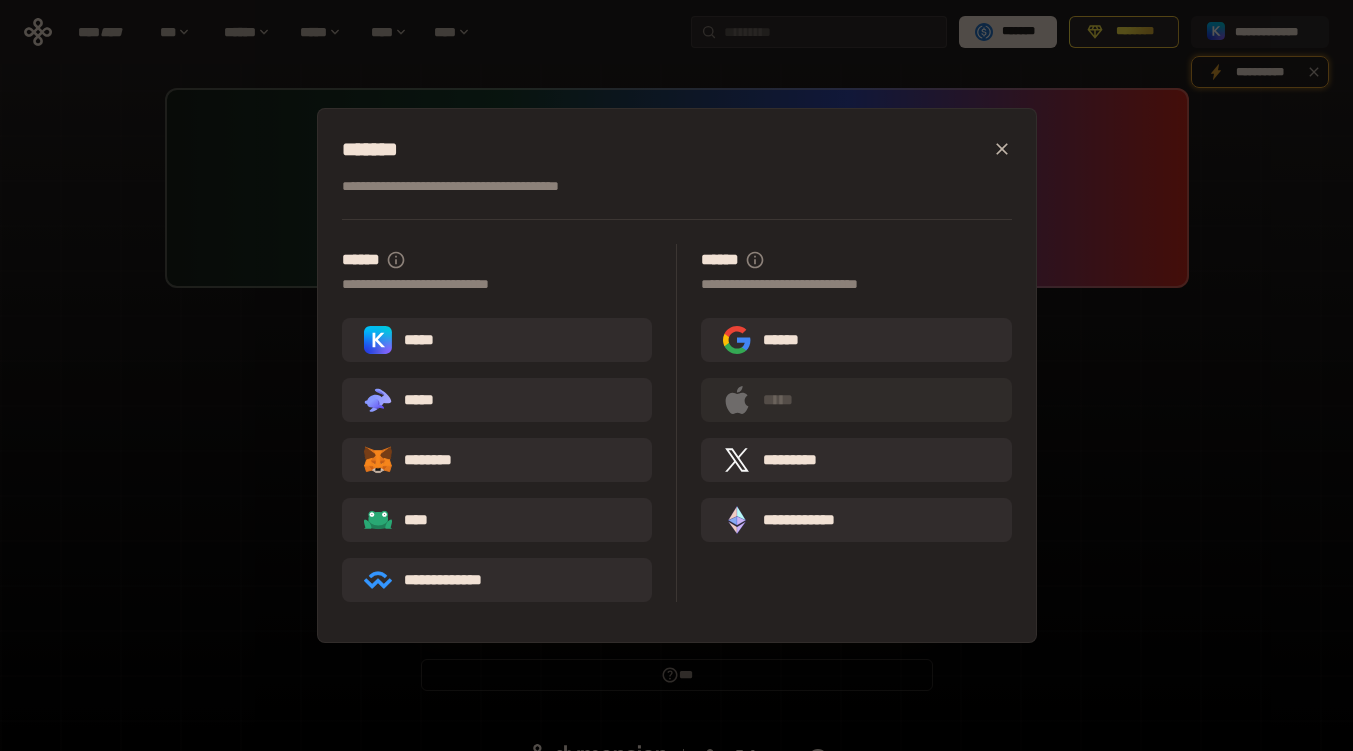 click on "**********" at bounding box center [676, 375] 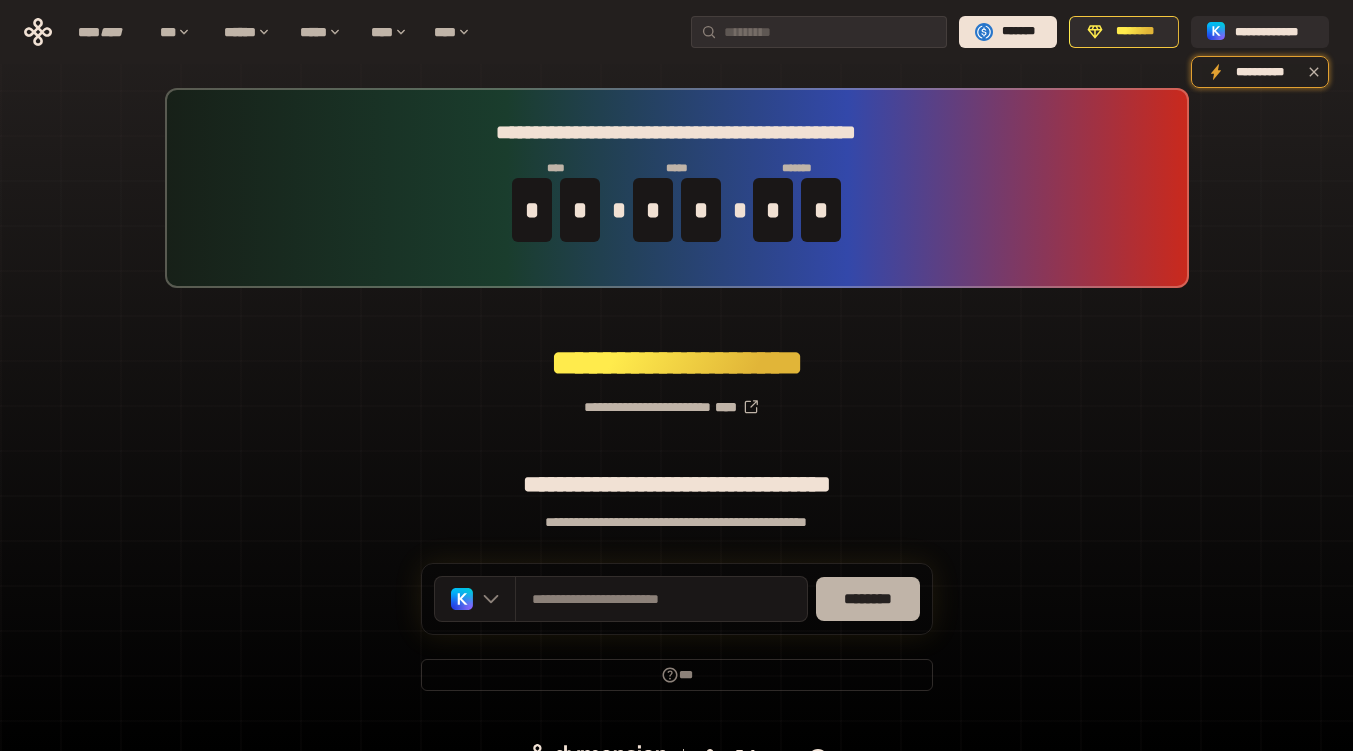 click on "********" at bounding box center (868, 599) 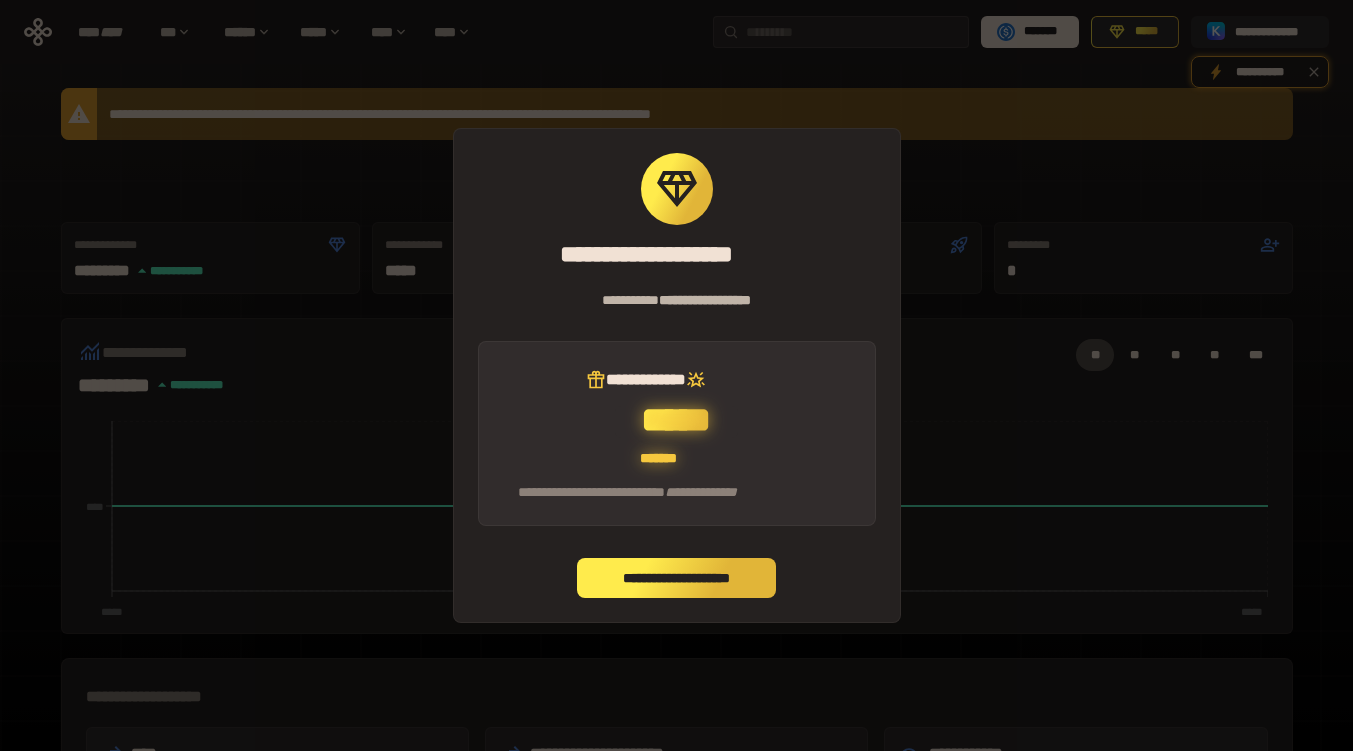 click on "**********" at bounding box center (677, 578) 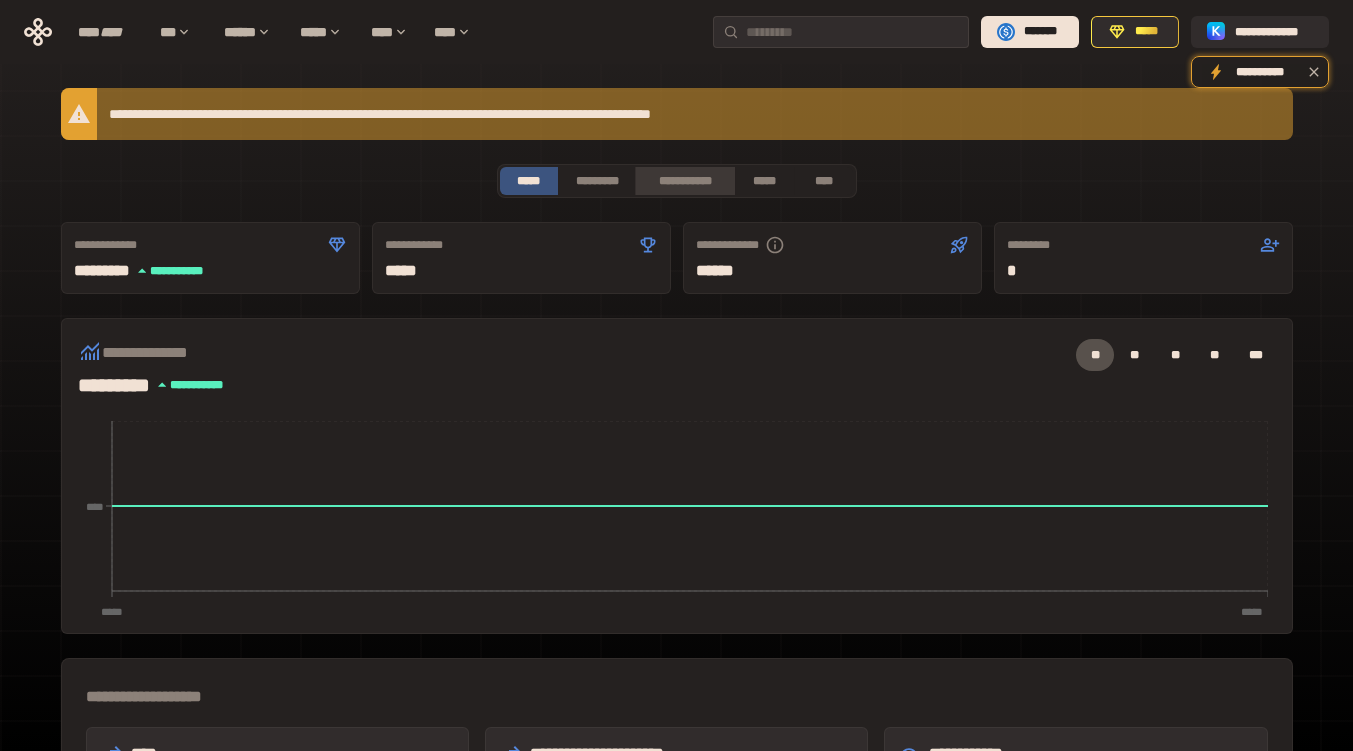 click on "**********" at bounding box center [684, 181] 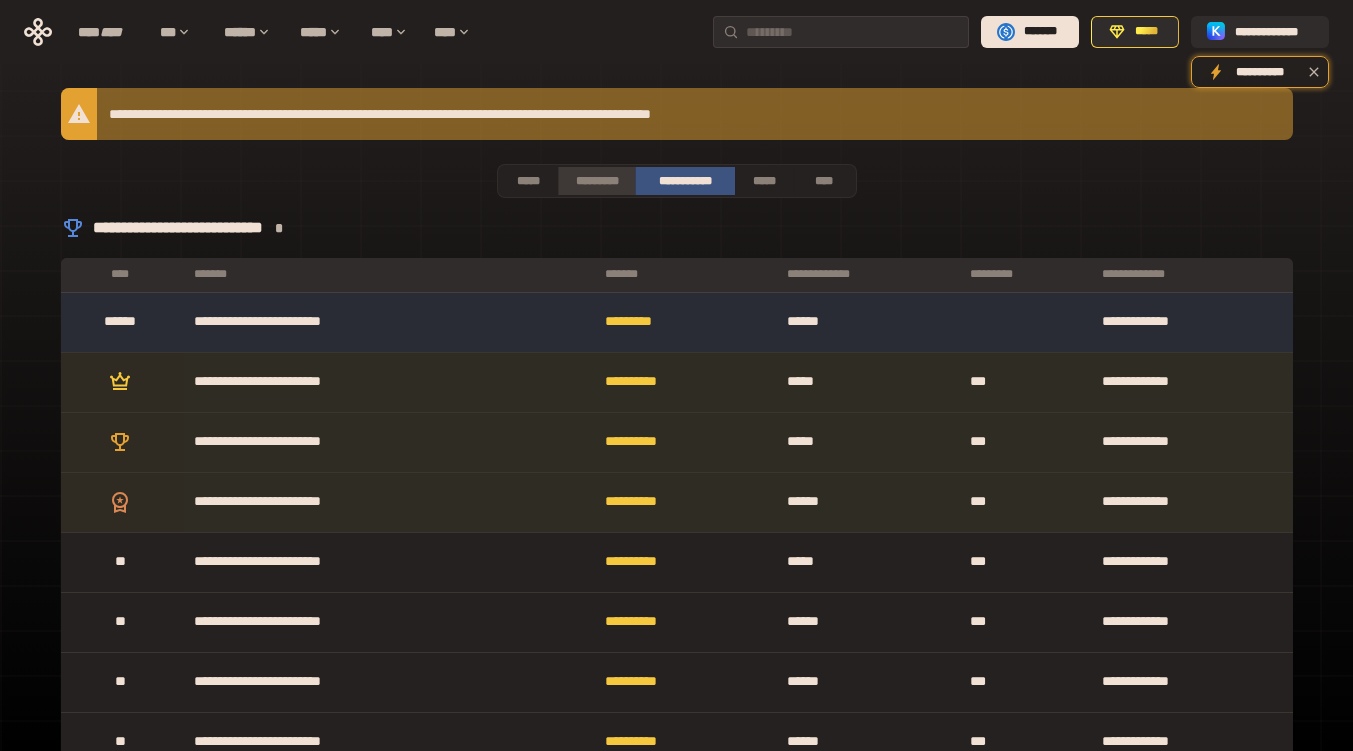 click on "*********" at bounding box center (596, 181) 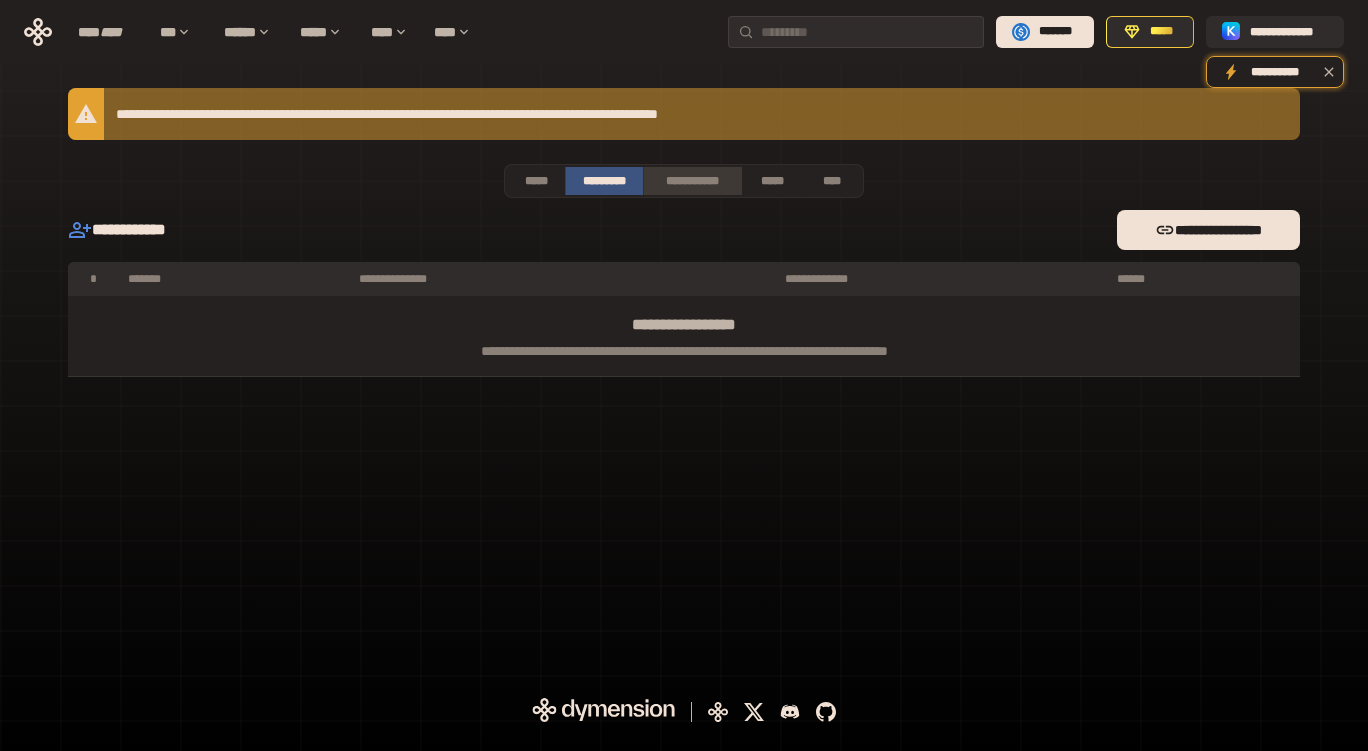 click on "**********" at bounding box center (692, 181) 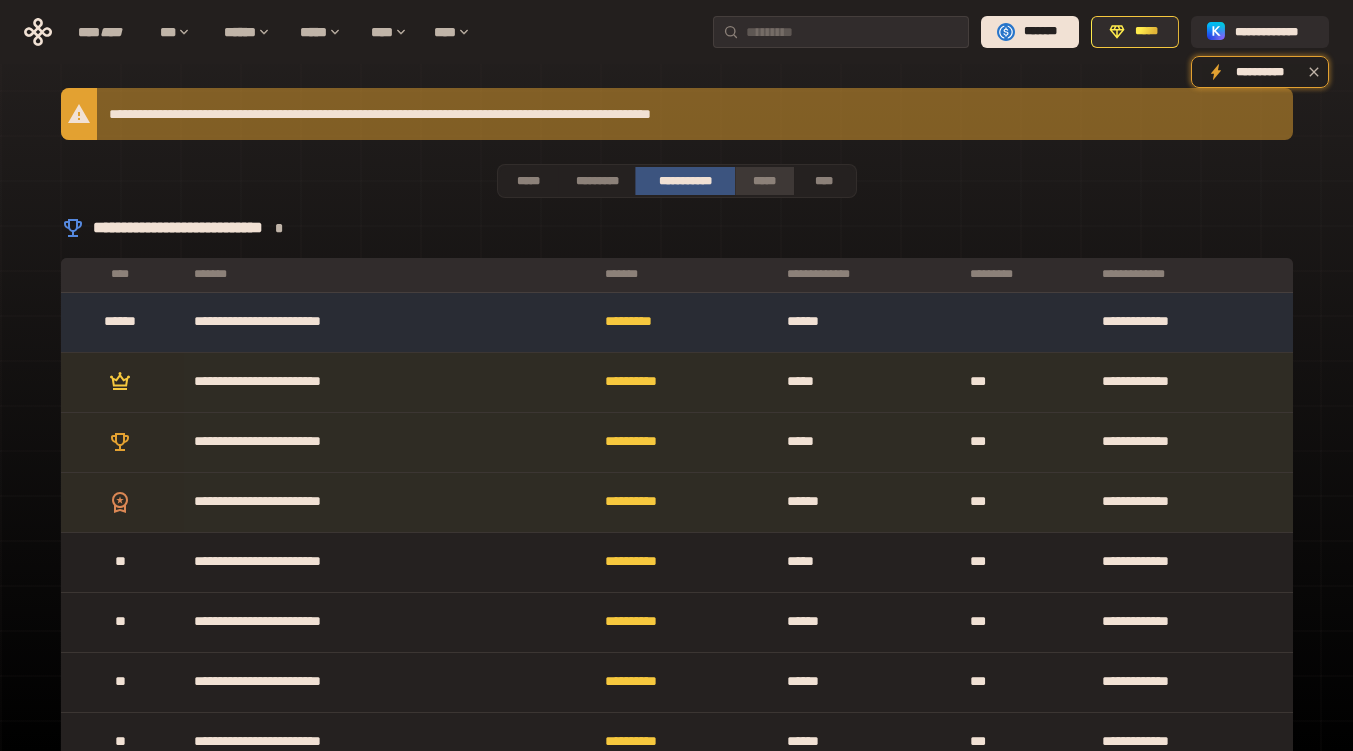 click on "*****" at bounding box center [764, 181] 